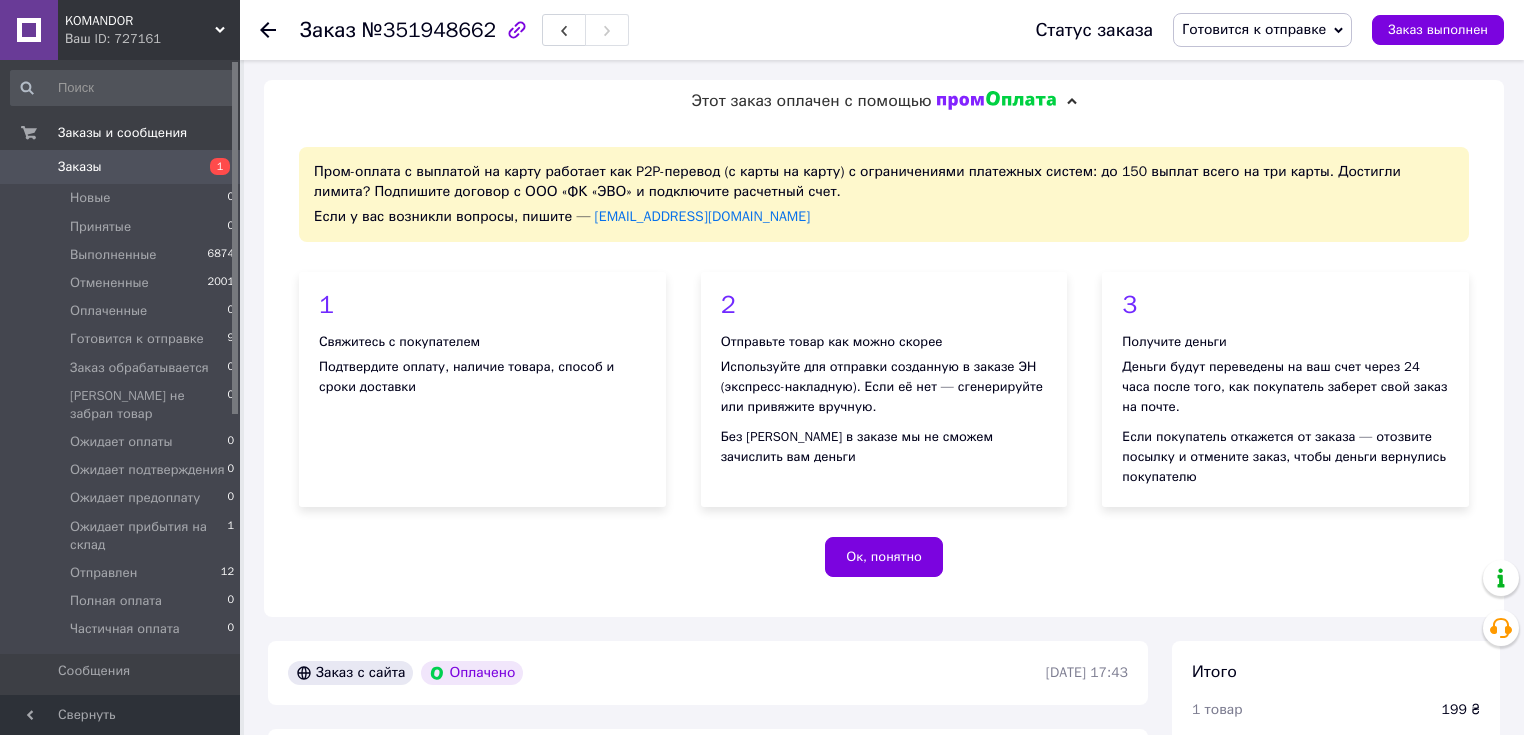 scroll, scrollTop: 887, scrollLeft: 0, axis: vertical 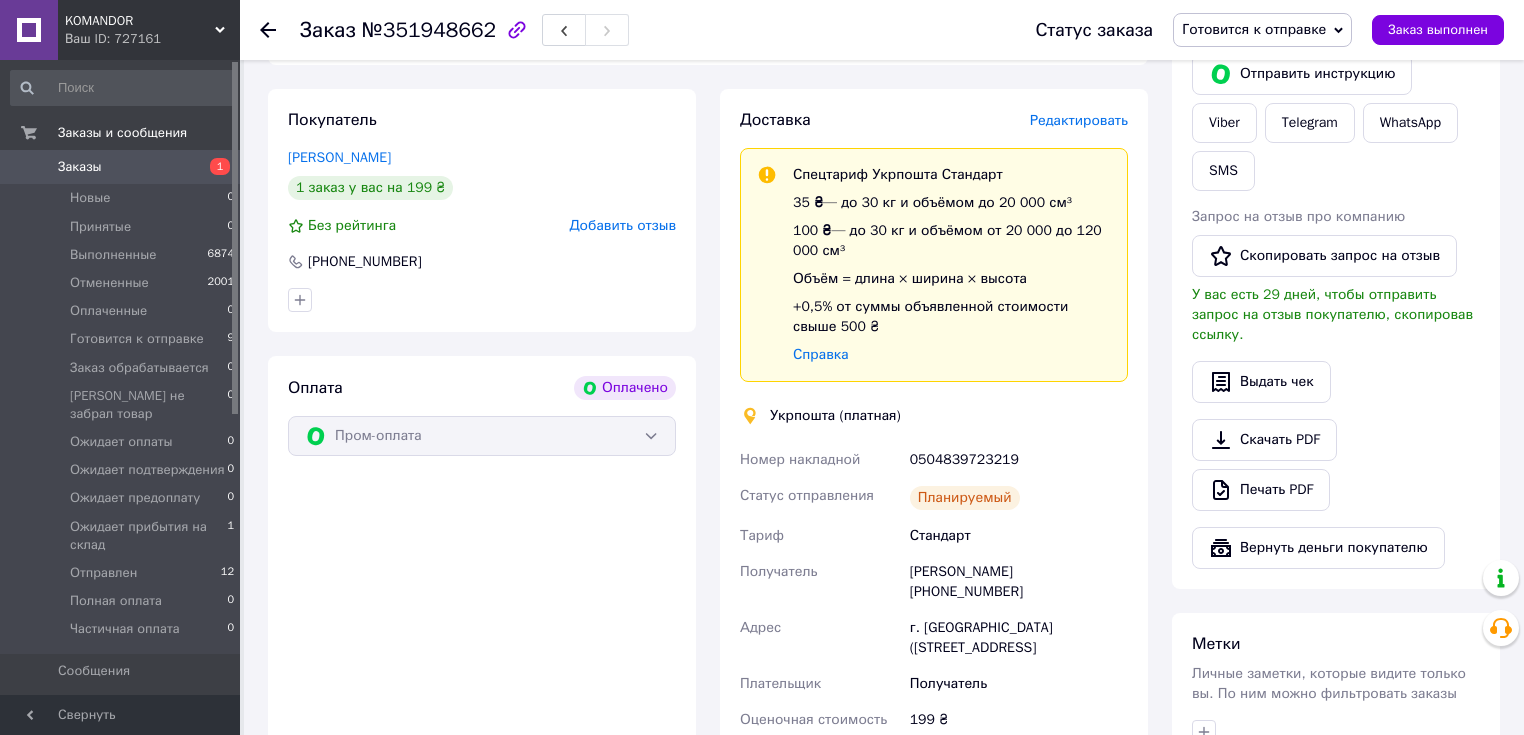 click on "Заказы" at bounding box center [121, 167] 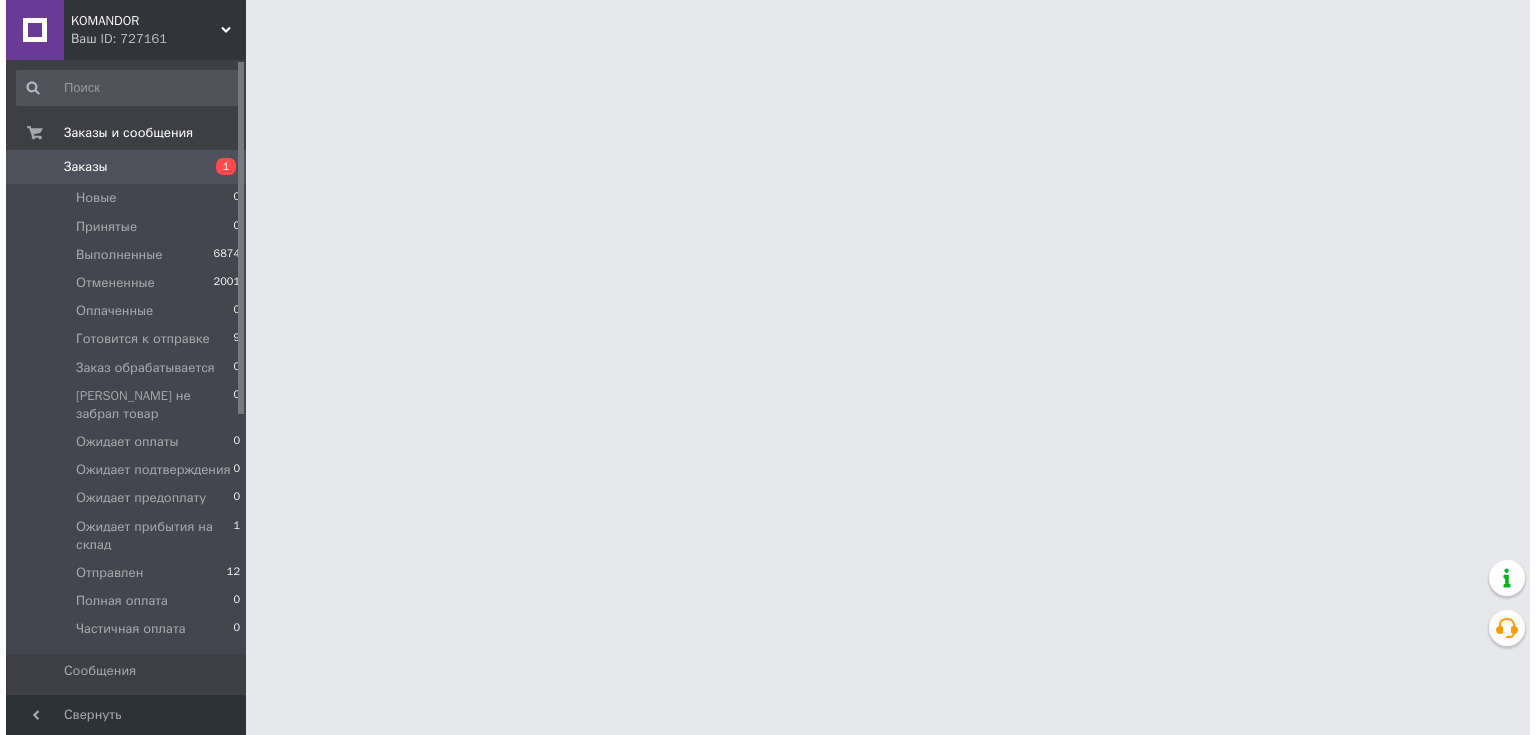 scroll, scrollTop: 0, scrollLeft: 0, axis: both 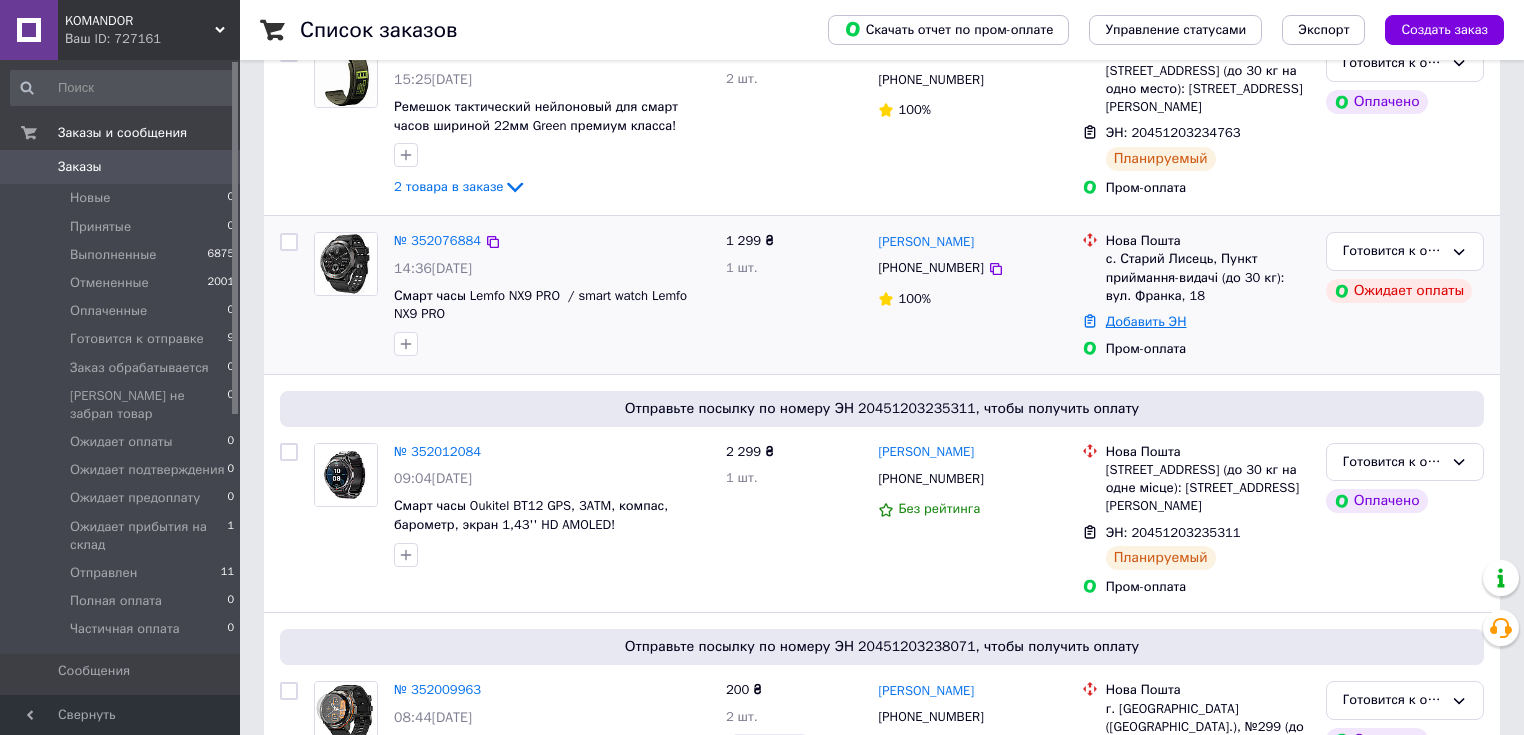 click on "Добавить ЭН" at bounding box center (1146, 321) 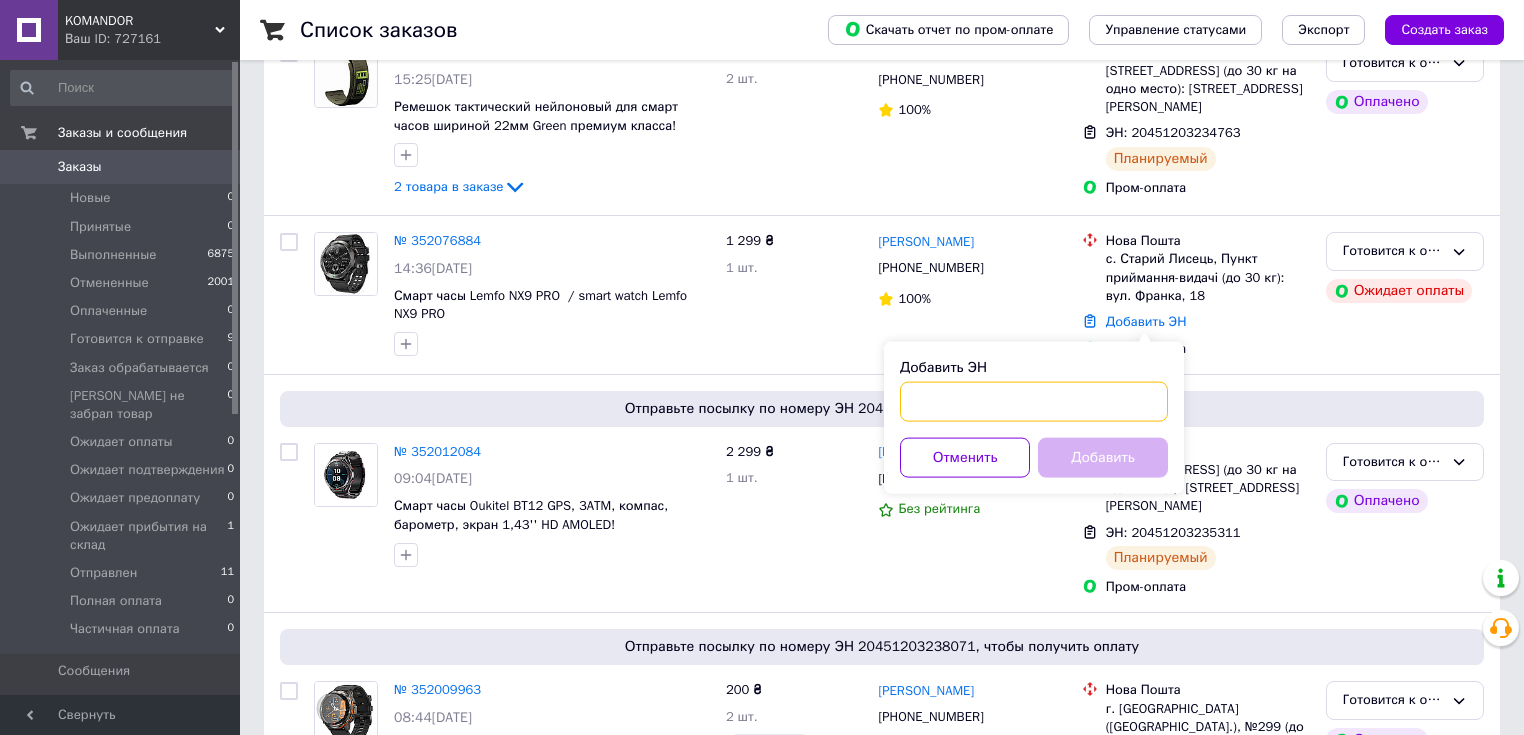 click on "Добавить ЭН" at bounding box center [1034, 402] 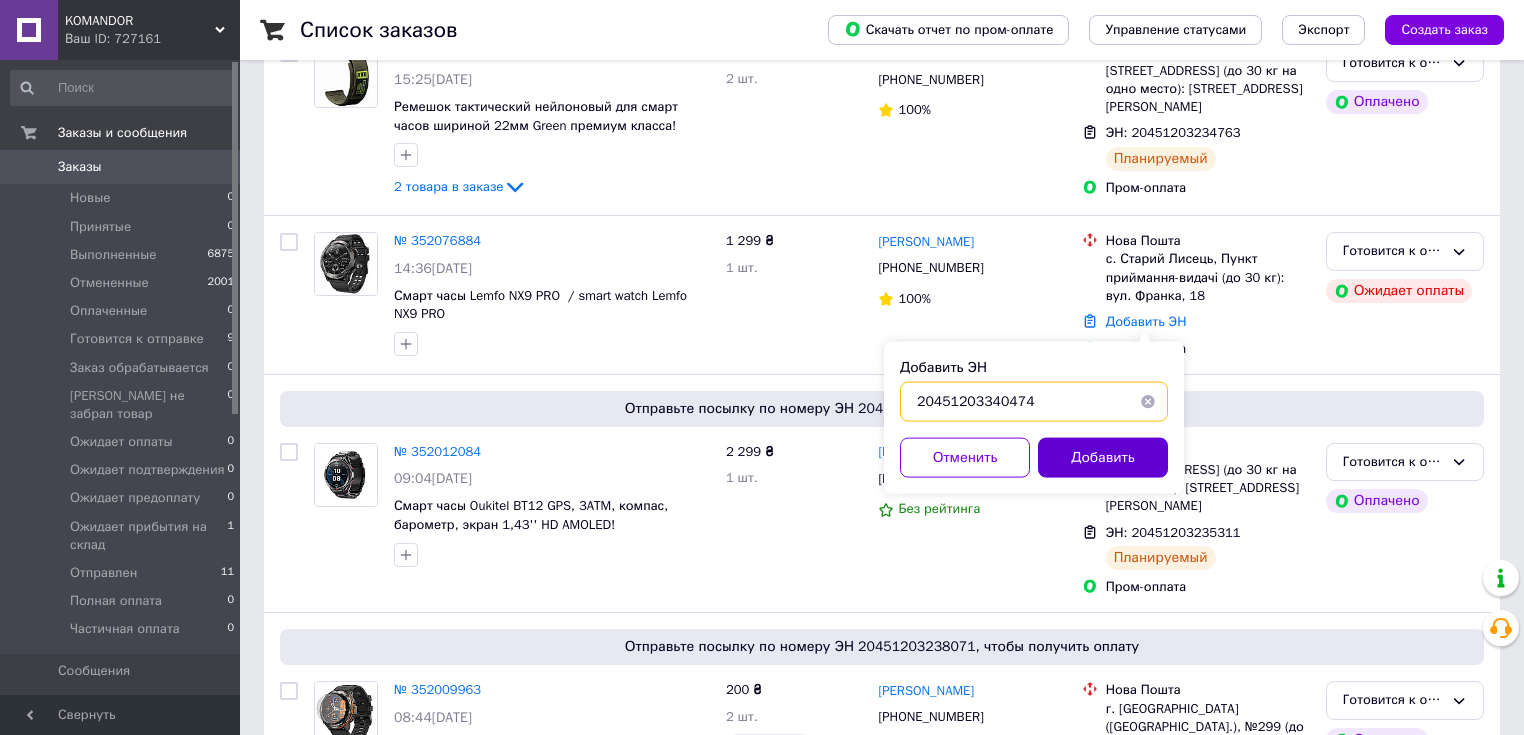 type on "20451203340474" 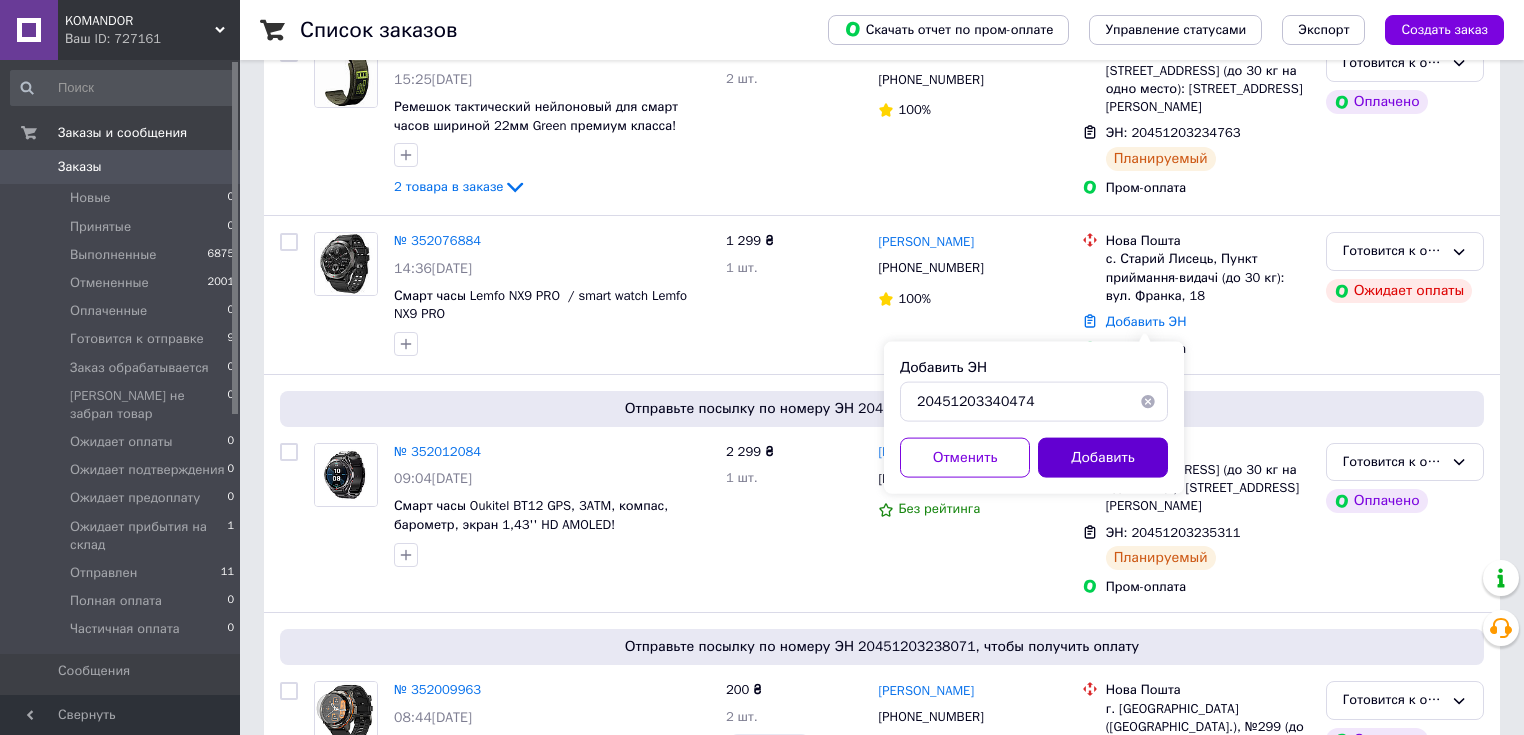 click on "Добавить" at bounding box center (1103, 458) 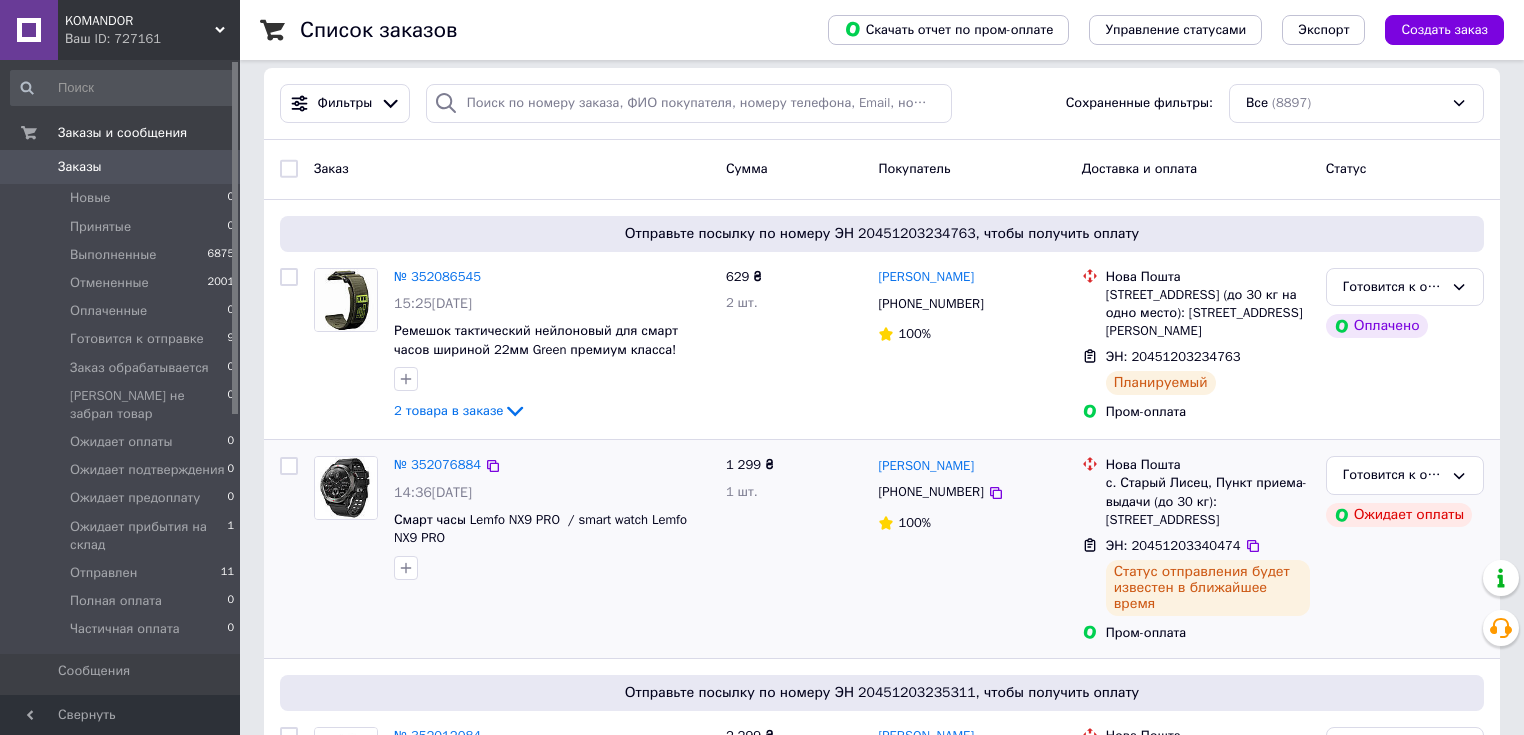 scroll, scrollTop: 0, scrollLeft: 0, axis: both 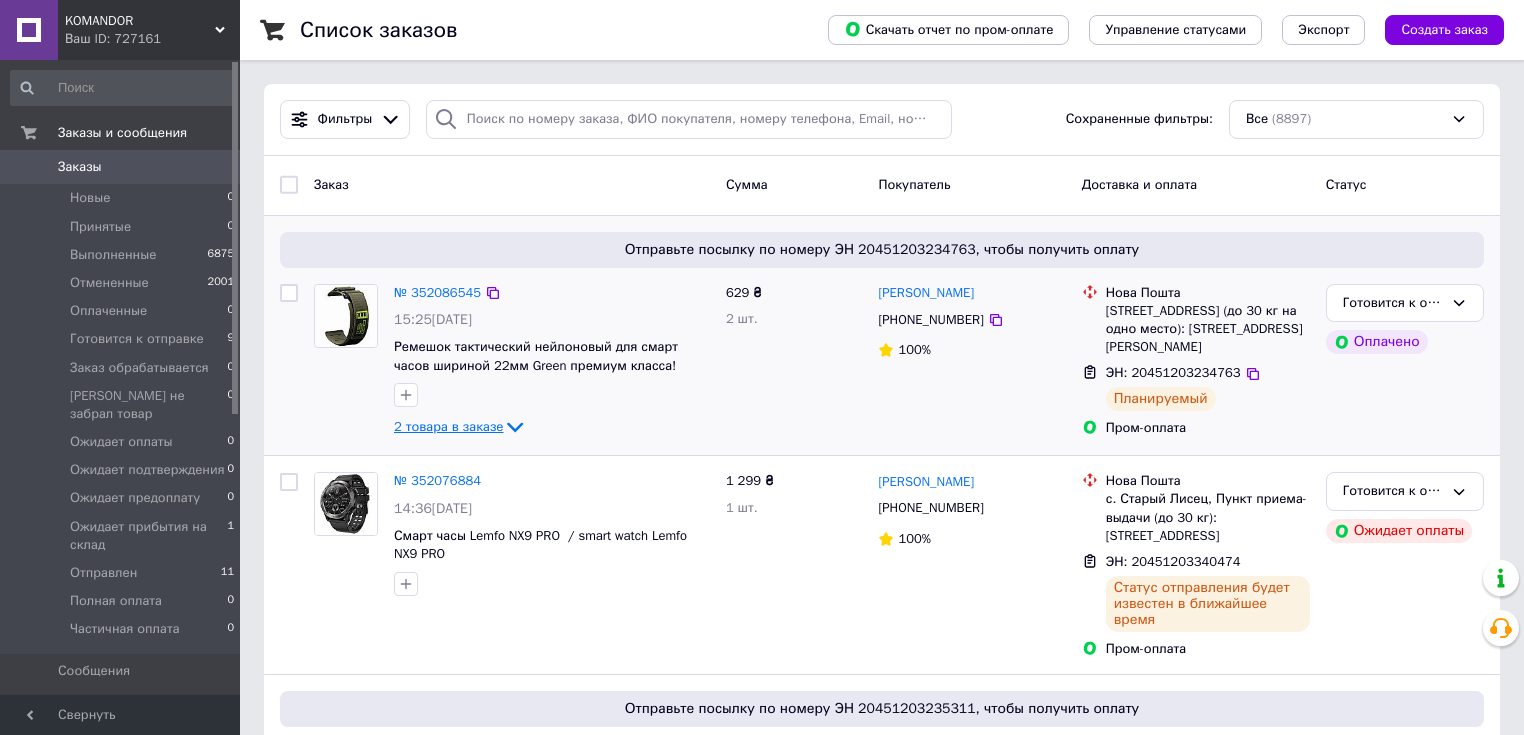 click 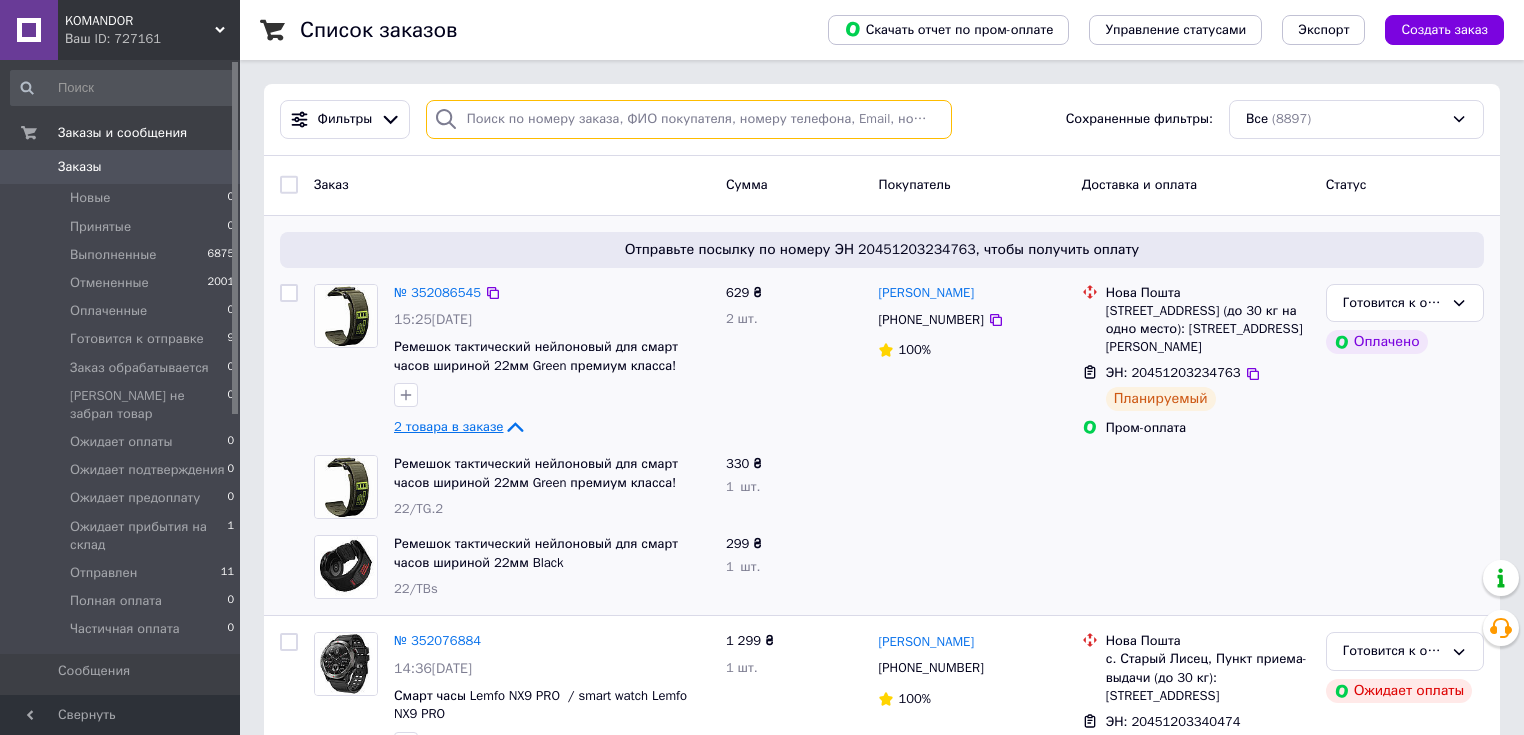 click at bounding box center [689, 119] 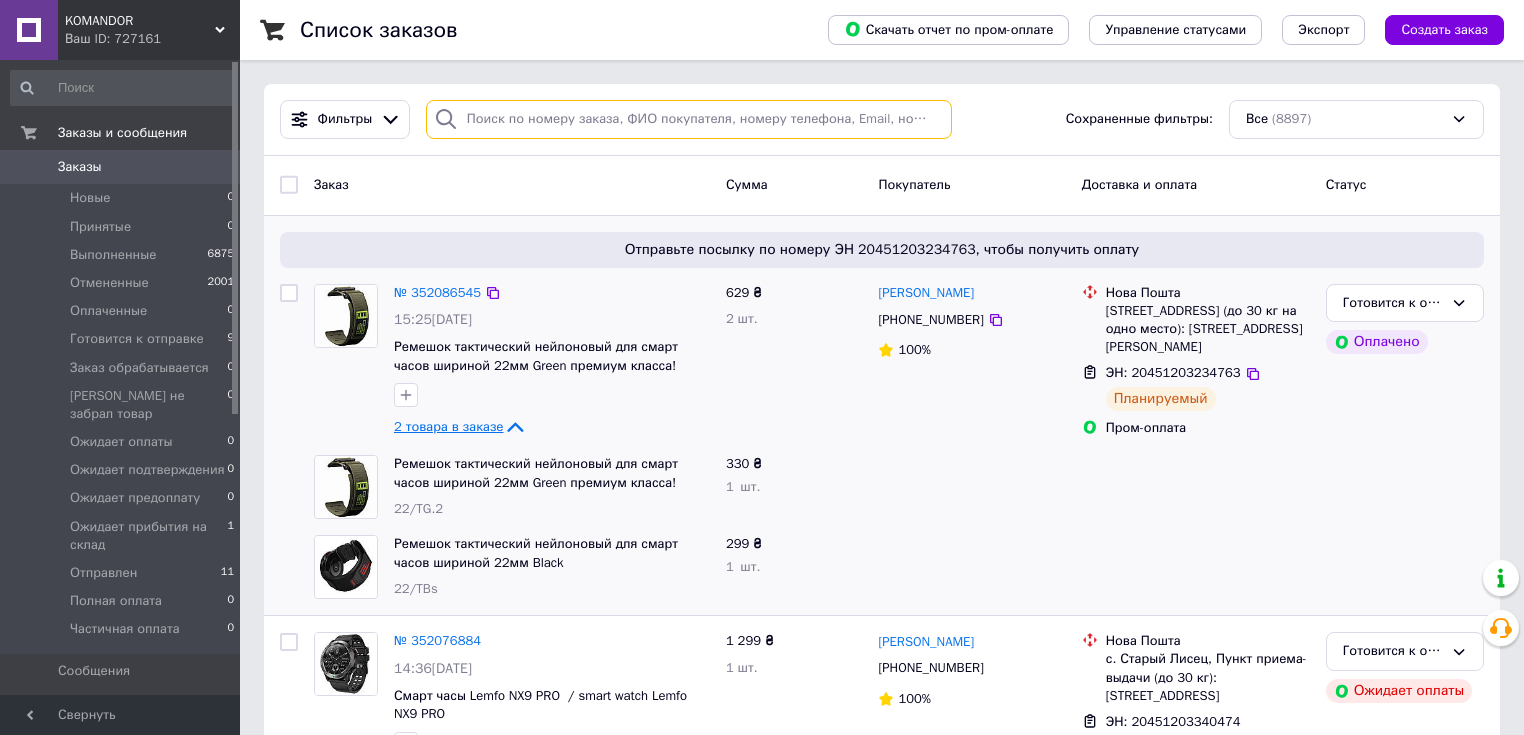 click at bounding box center (689, 119) 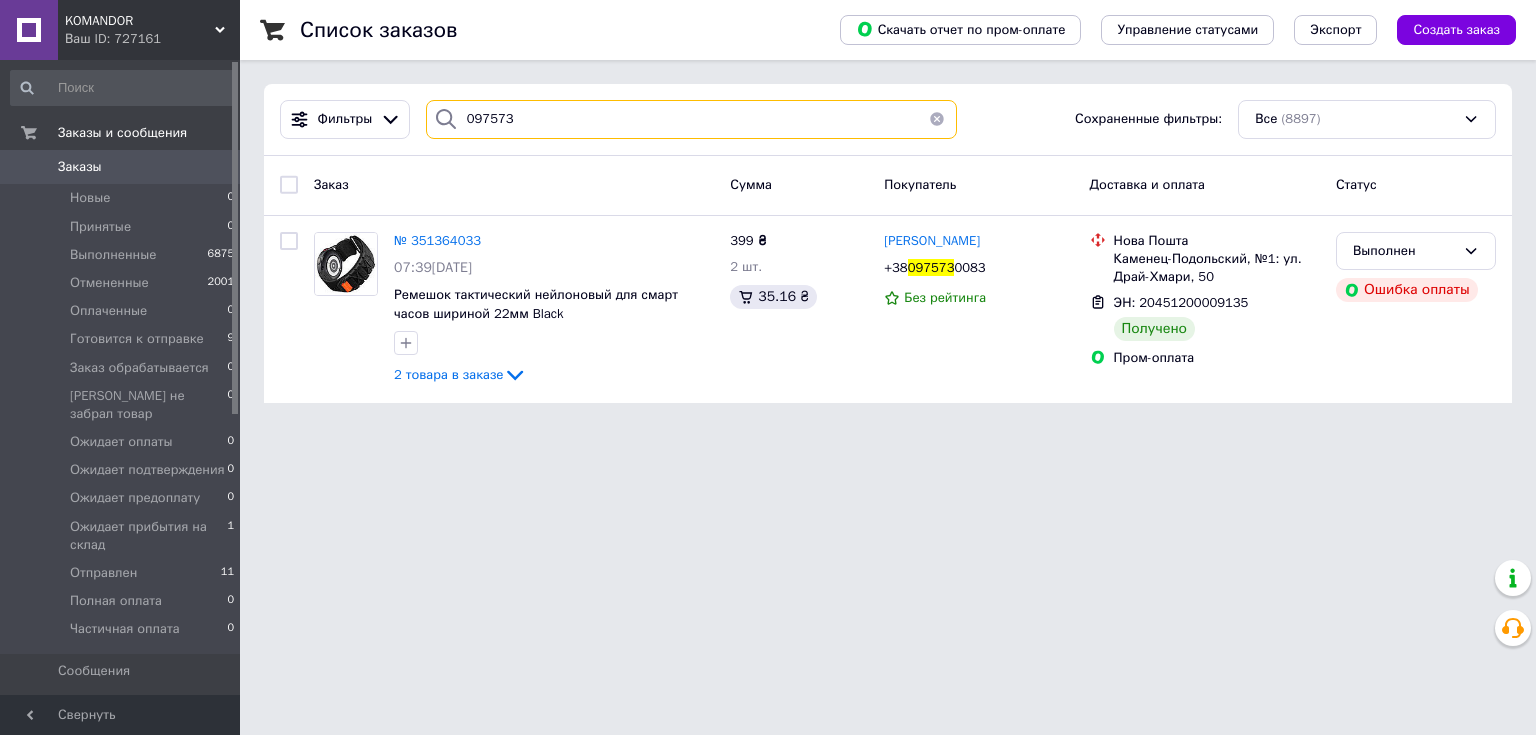type on "097573" 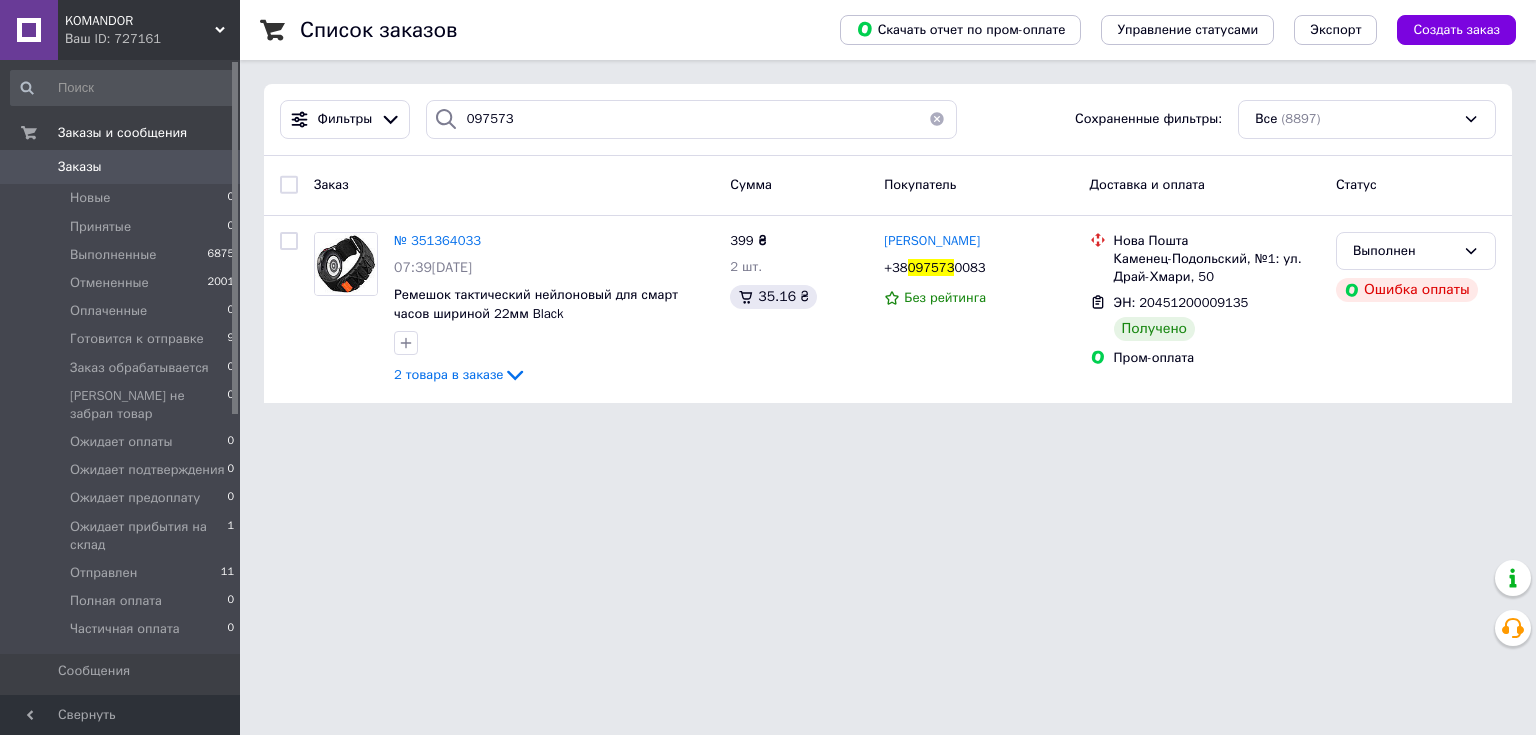 click on "Заказы" at bounding box center [80, 167] 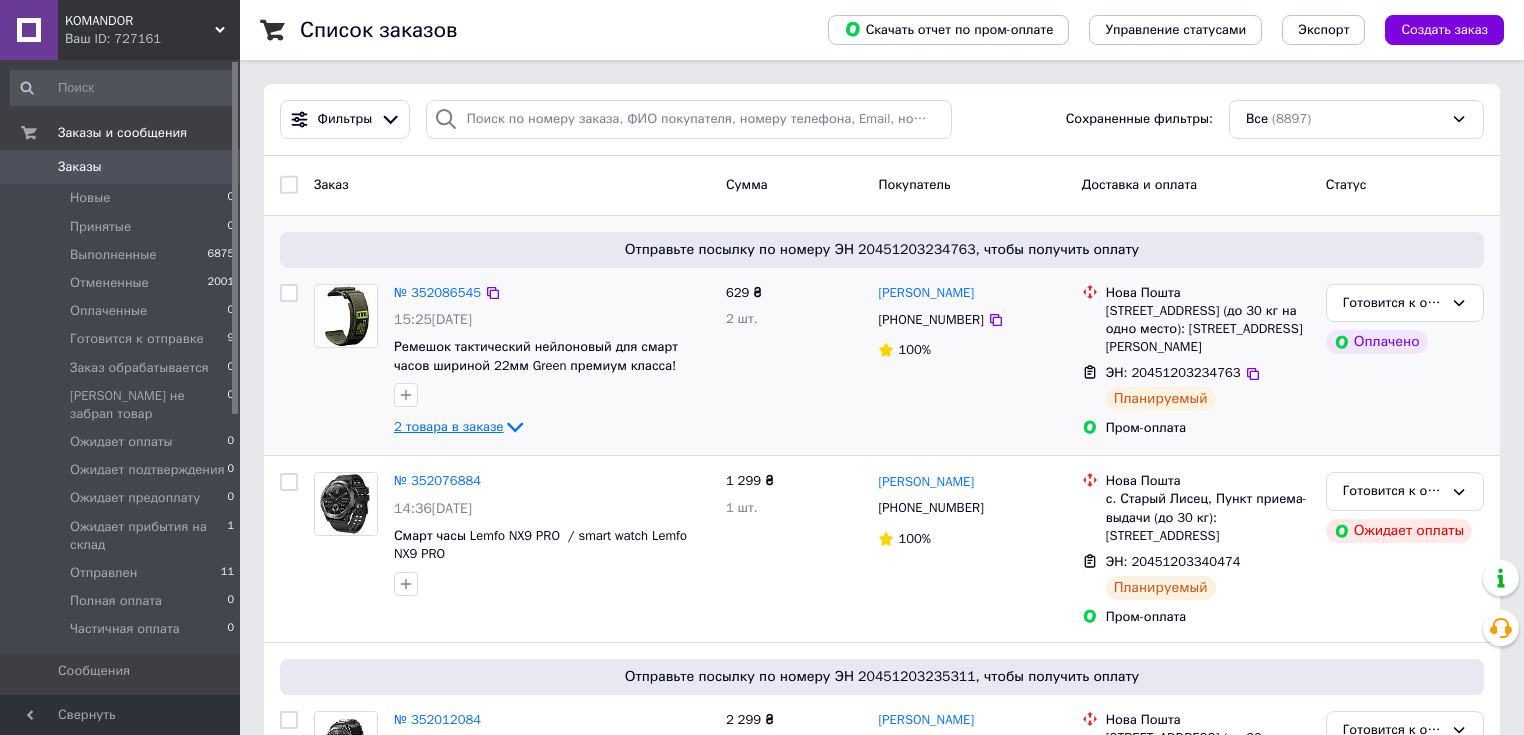 click 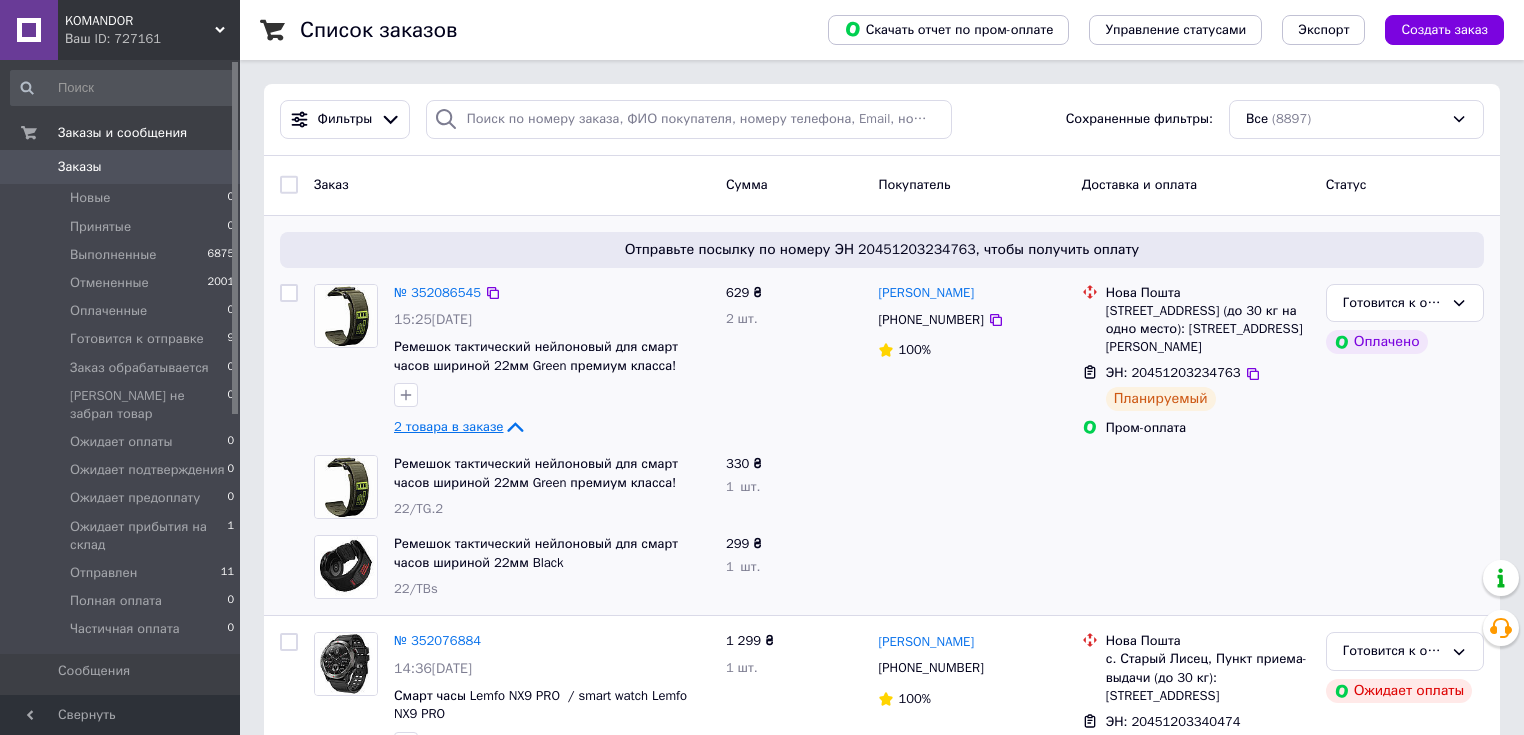 click on "Заказы" at bounding box center [121, 167] 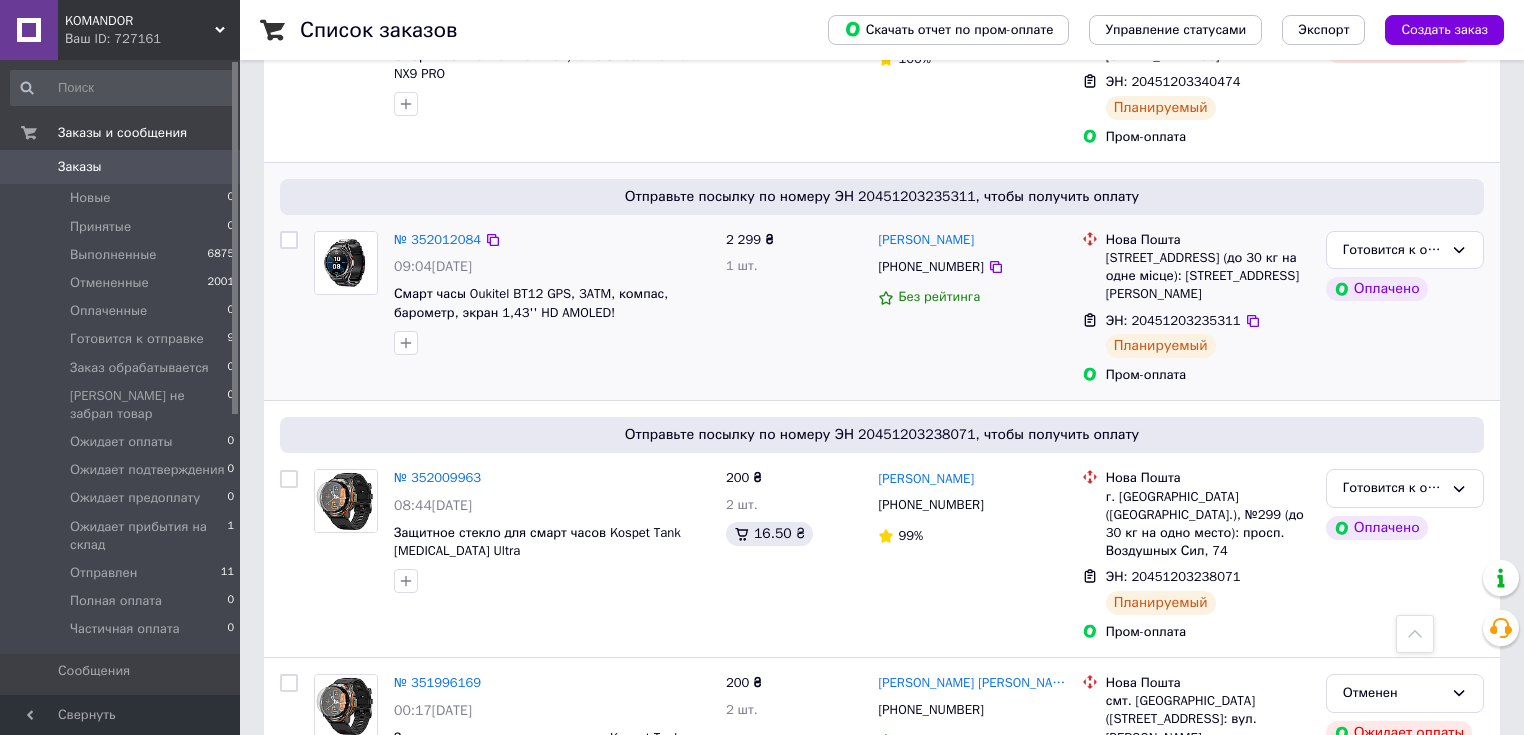 scroll, scrollTop: 560, scrollLeft: 0, axis: vertical 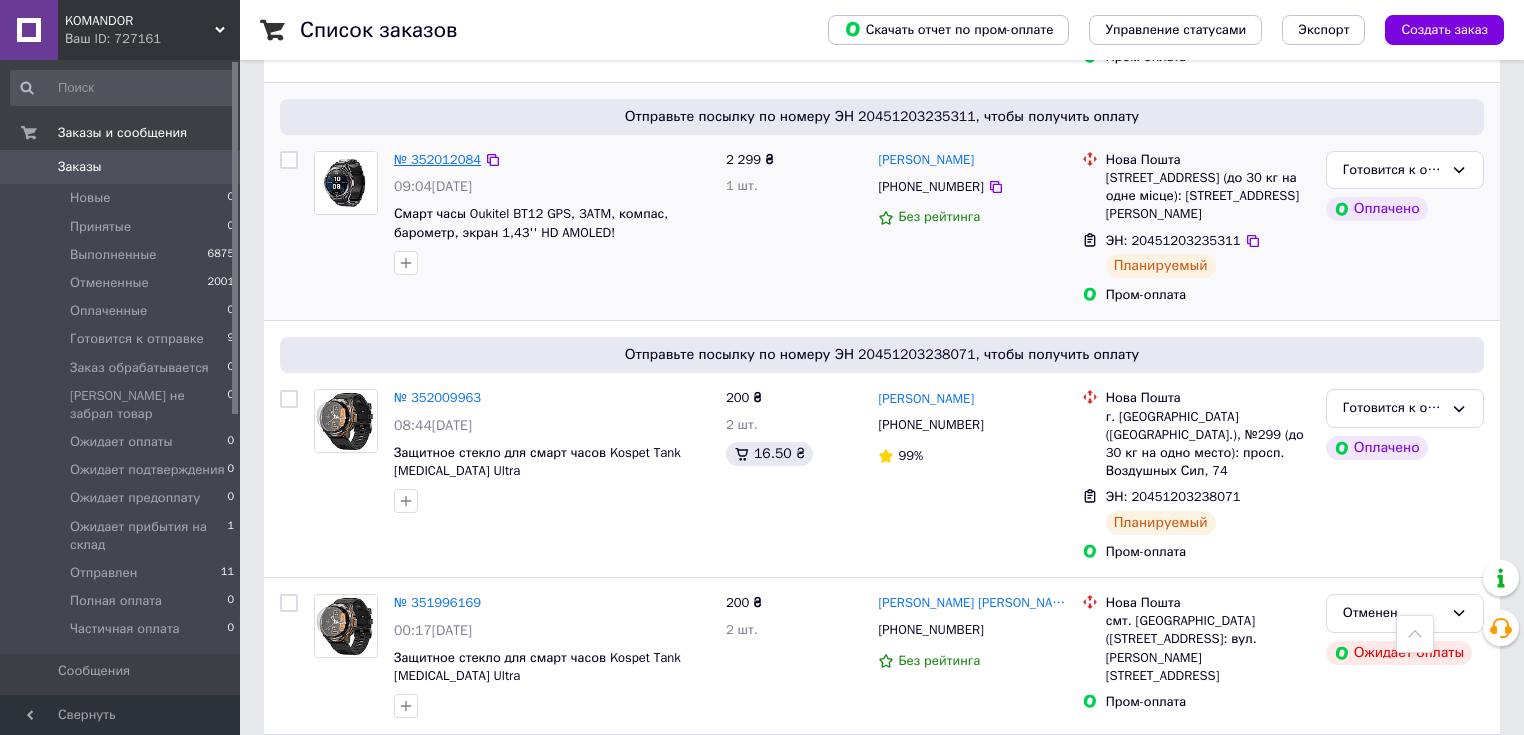 click on "№ 352012084" at bounding box center (437, 159) 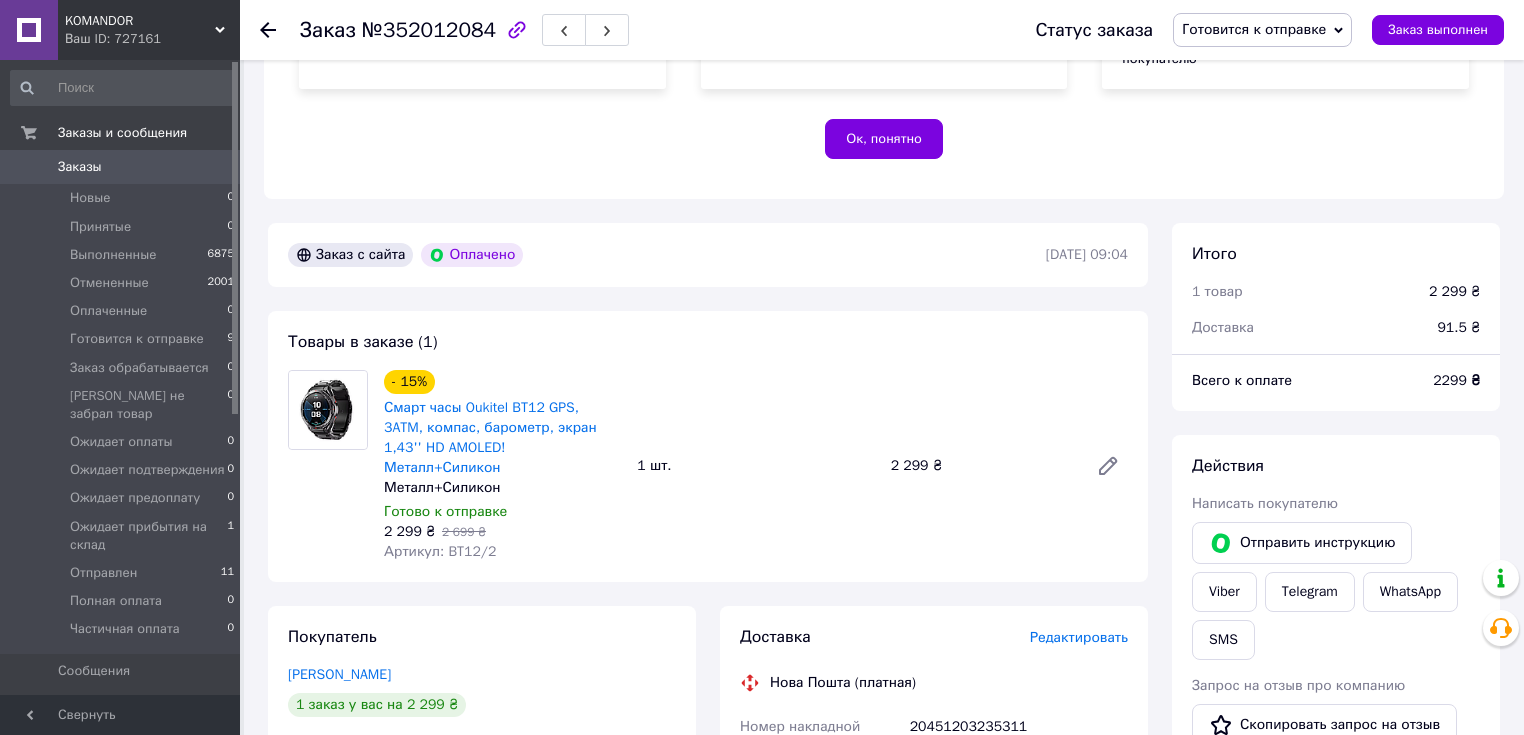 scroll, scrollTop: 400, scrollLeft: 0, axis: vertical 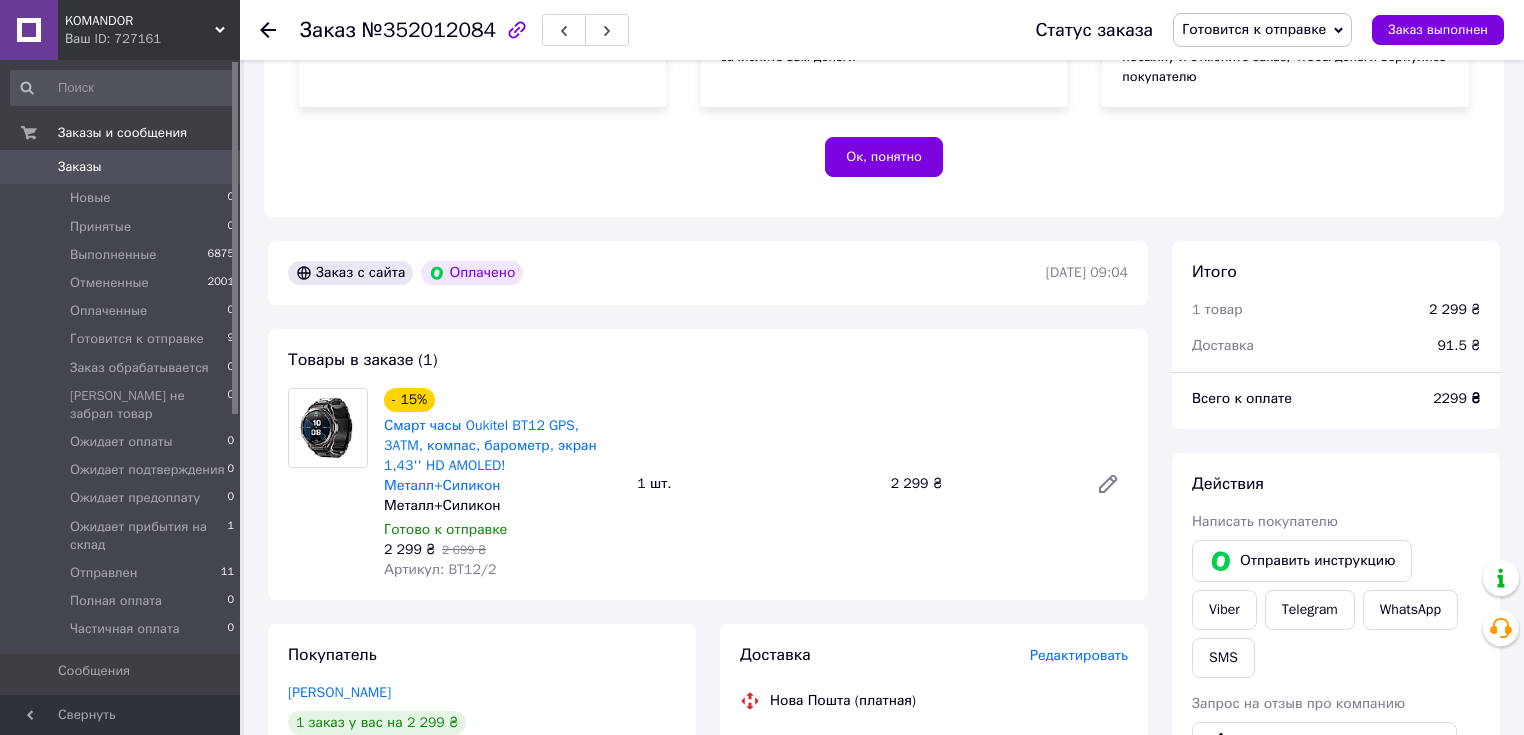click 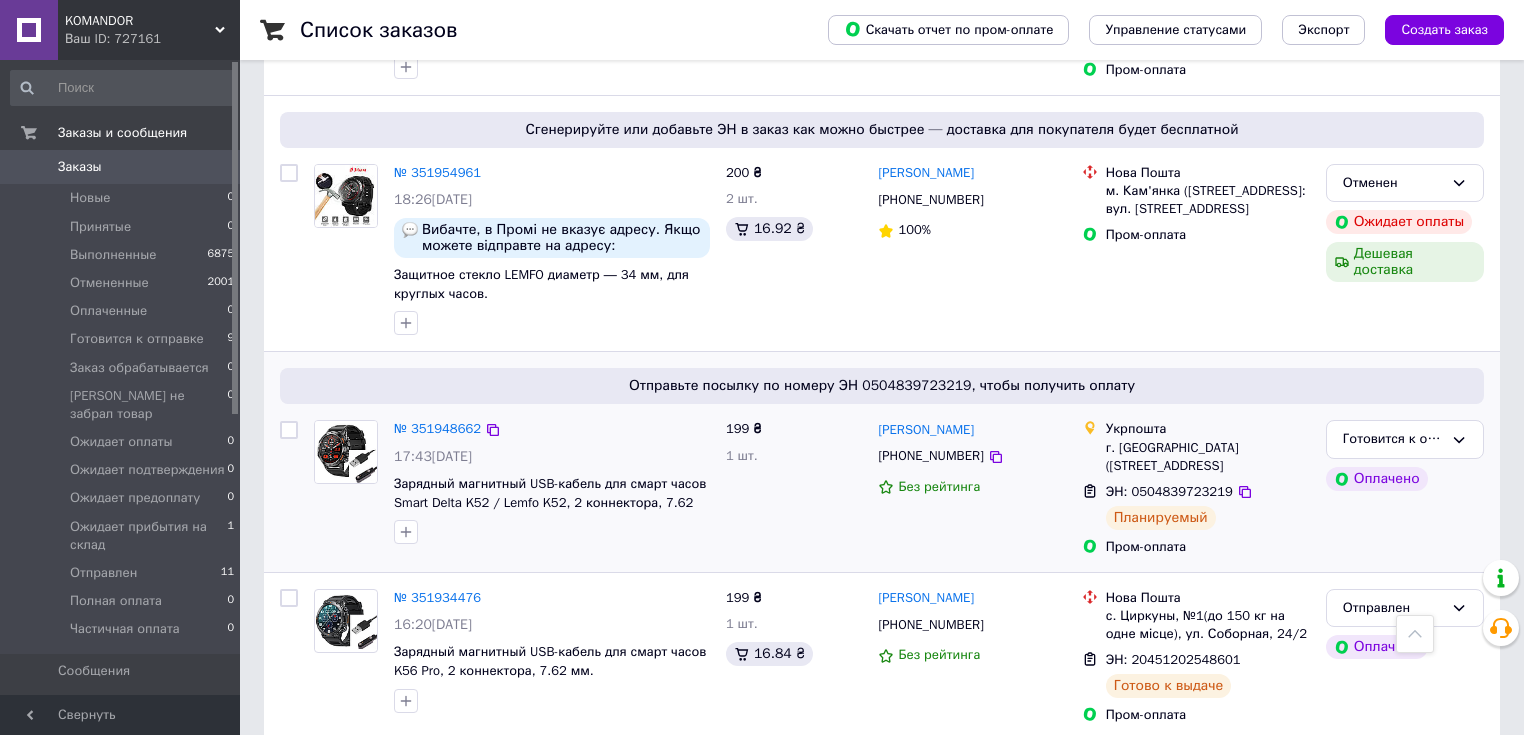 scroll, scrollTop: 2400, scrollLeft: 0, axis: vertical 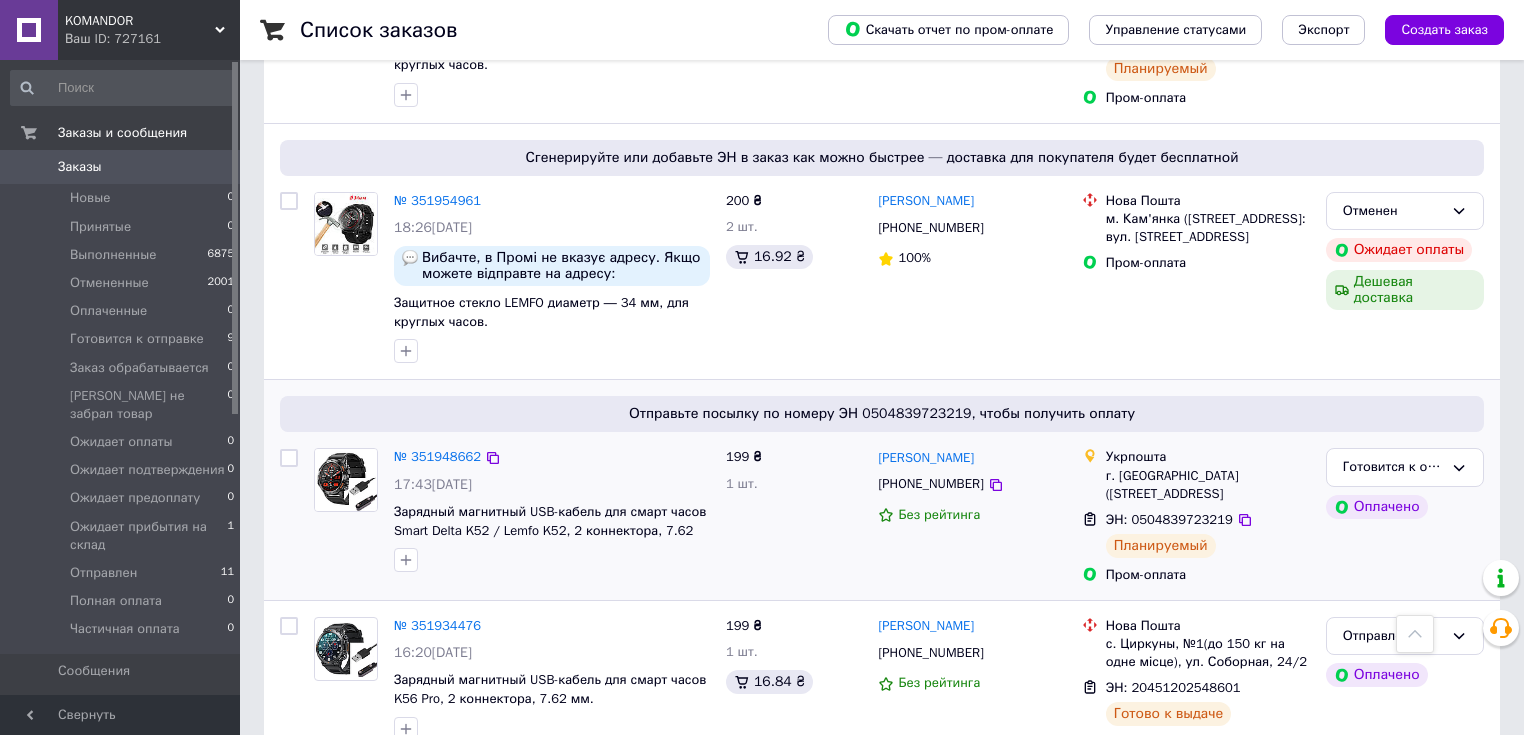 drag, startPoint x: 732, startPoint y: 524, endPoint x: 719, endPoint y: 505, distance: 23.021729 